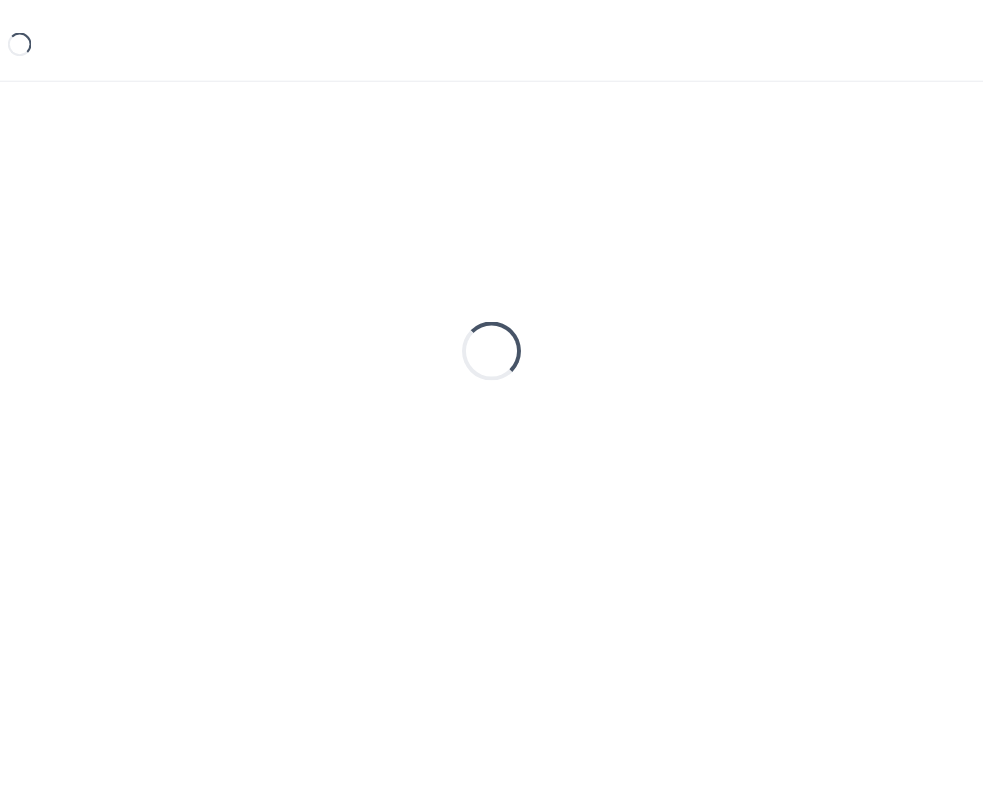 scroll, scrollTop: 0, scrollLeft: 0, axis: both 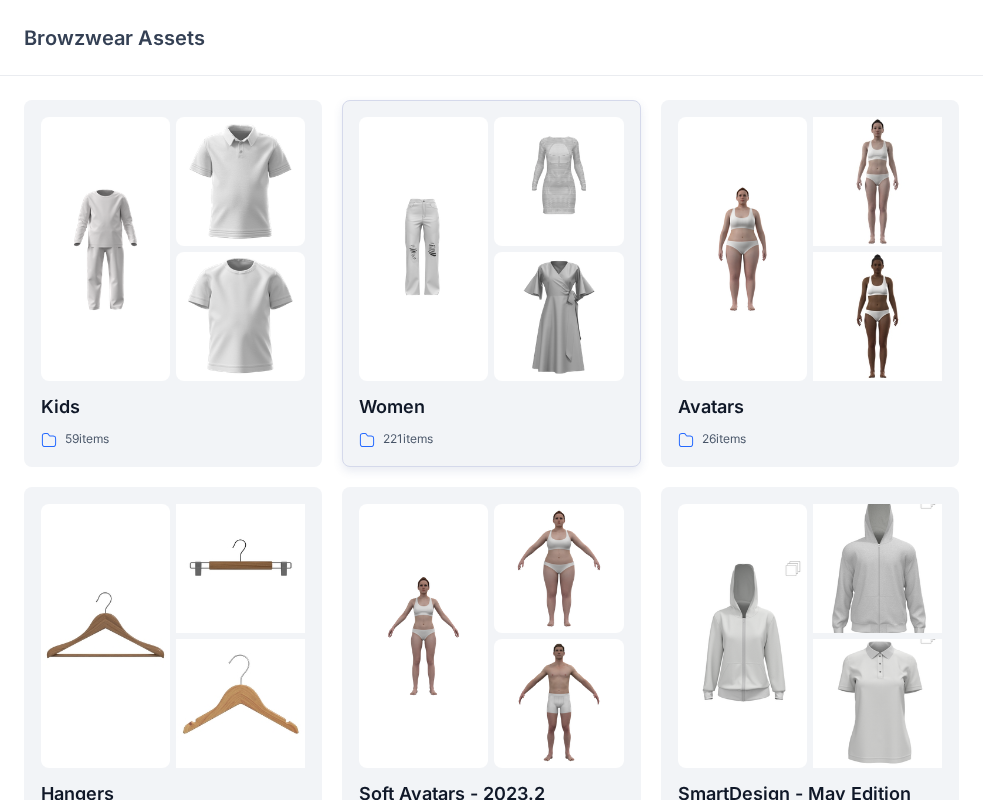click on "Women" at bounding box center [491, 407] 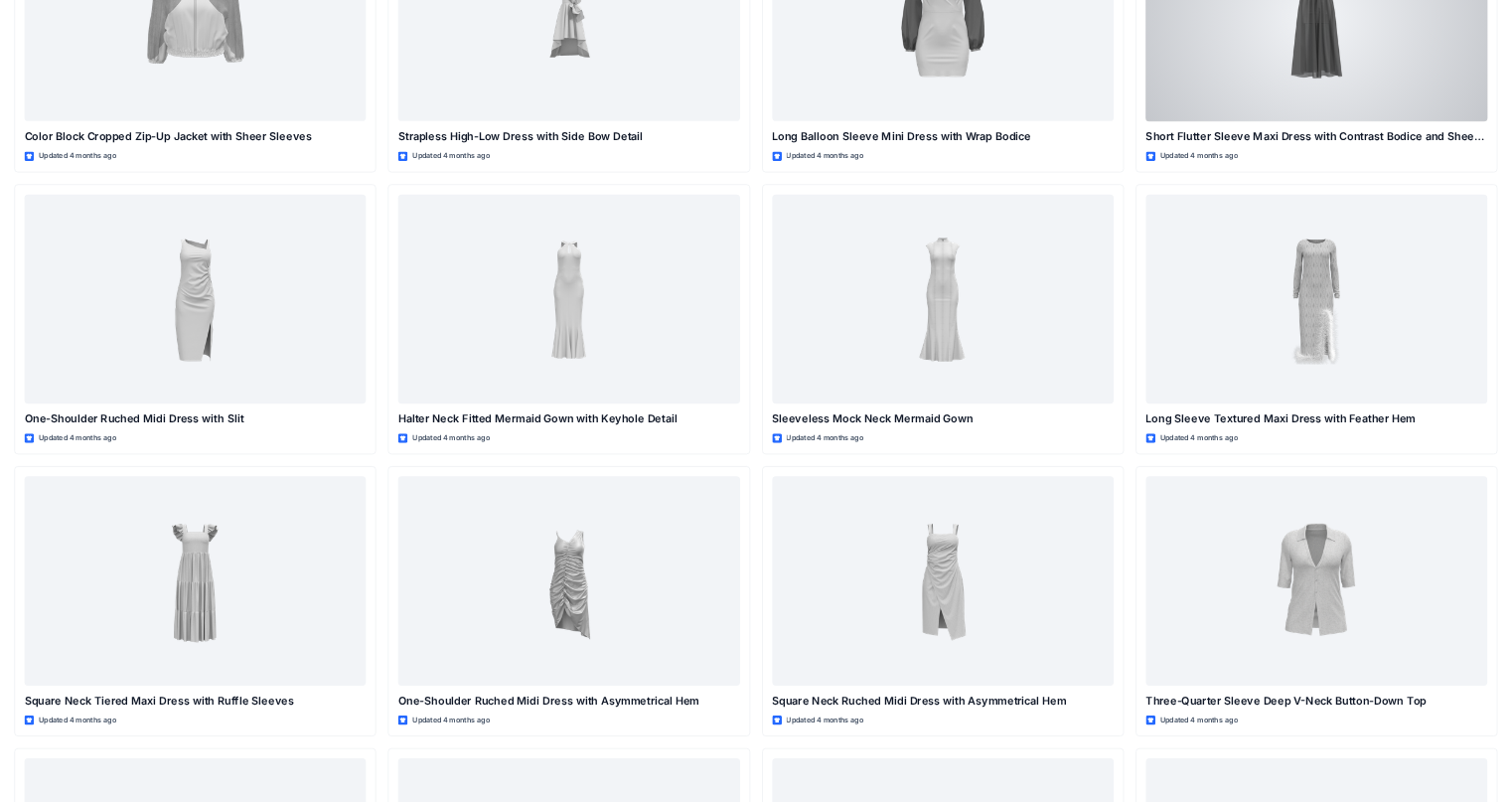 scroll, scrollTop: 0, scrollLeft: 0, axis: both 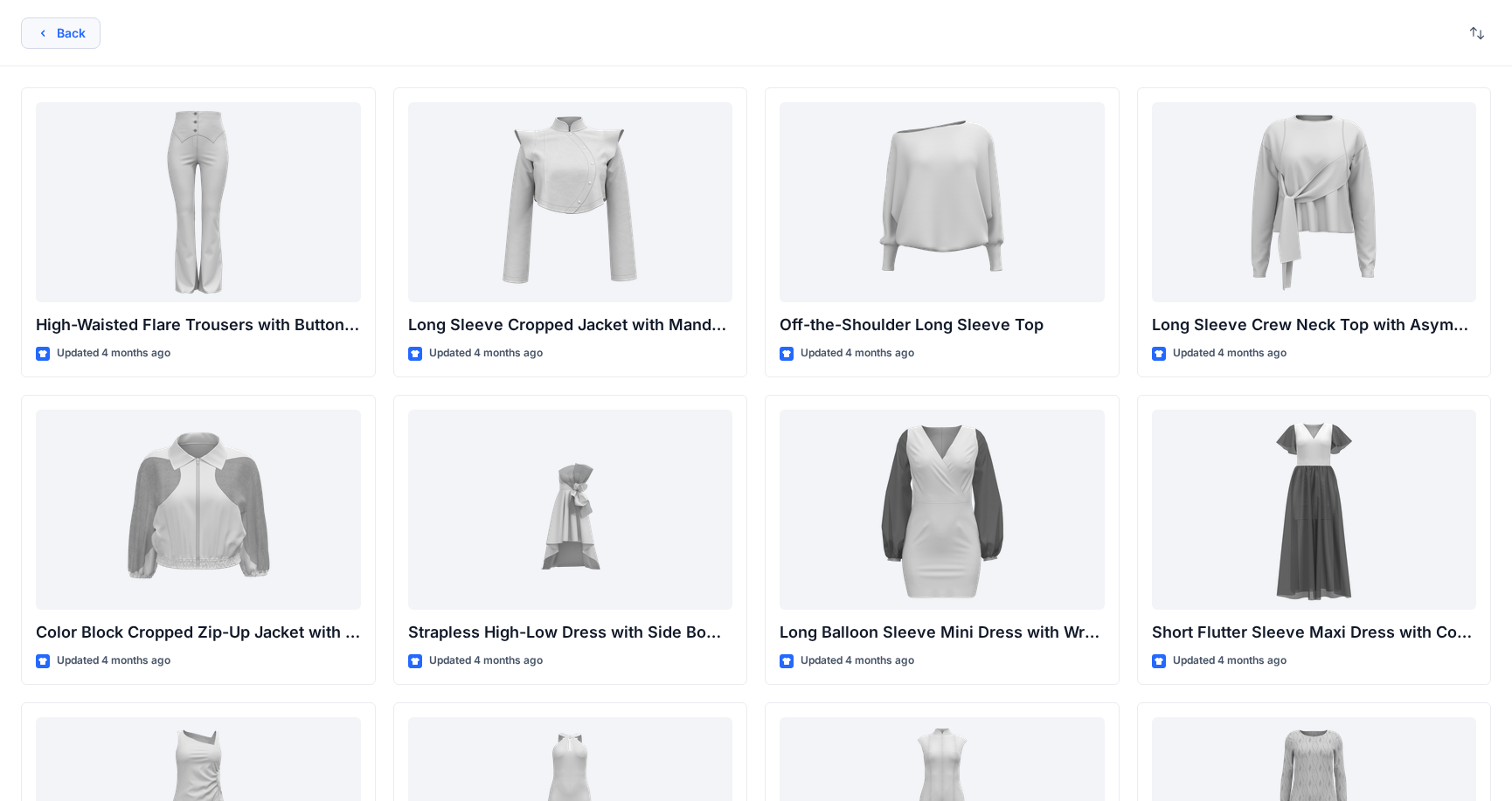 click 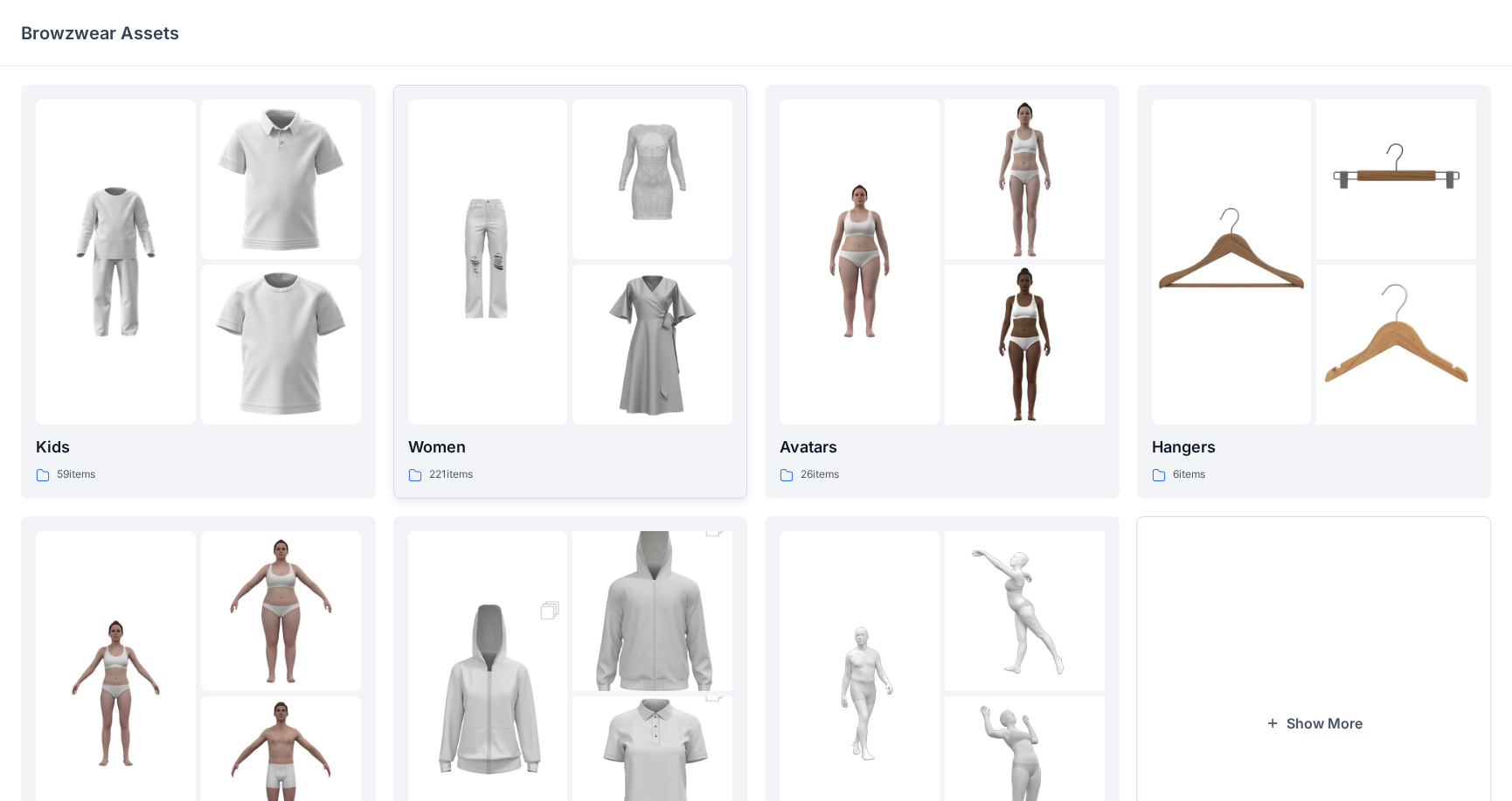 scroll, scrollTop: 0, scrollLeft: 0, axis: both 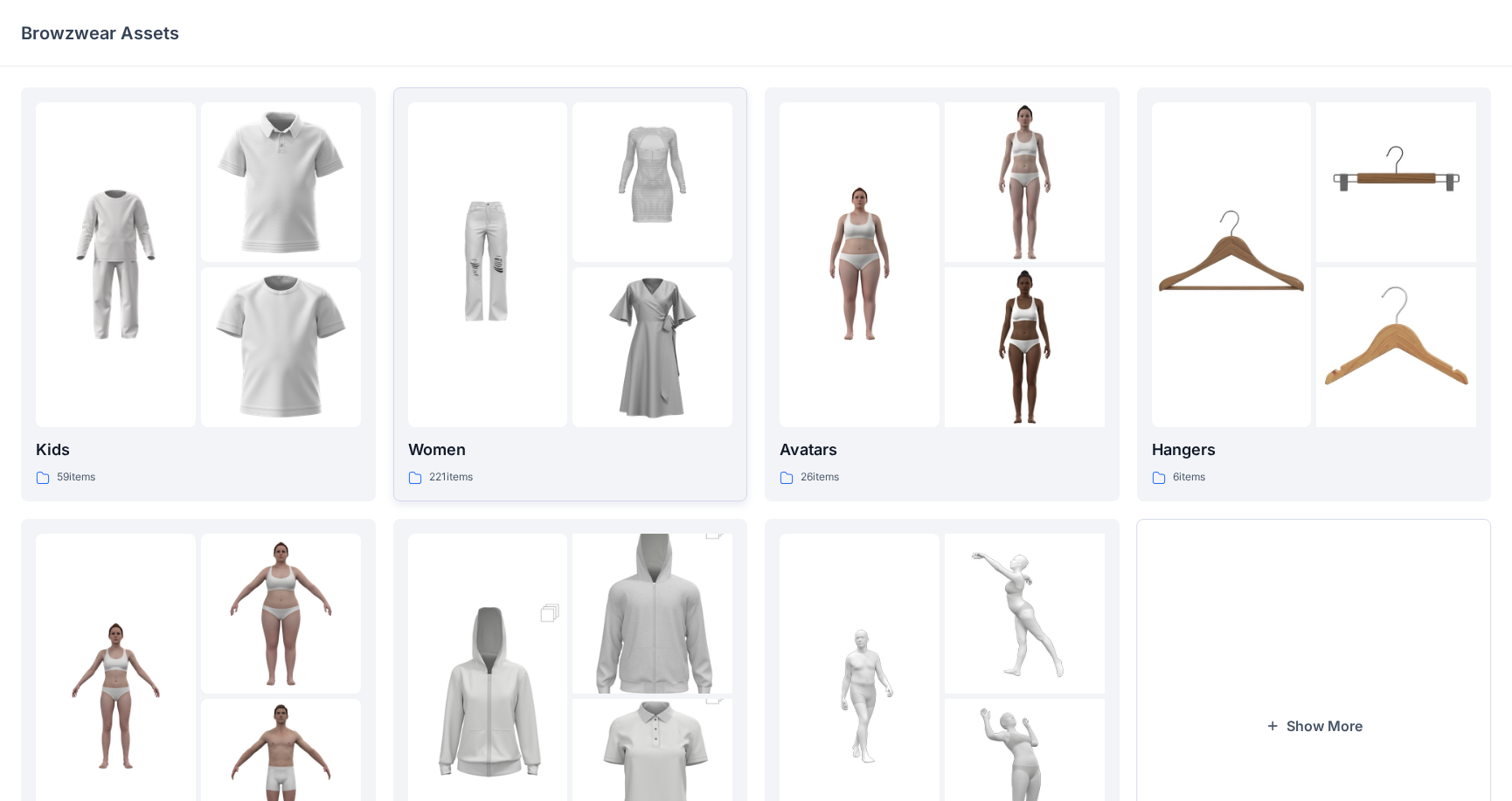 click on "Women" at bounding box center (571, 450) 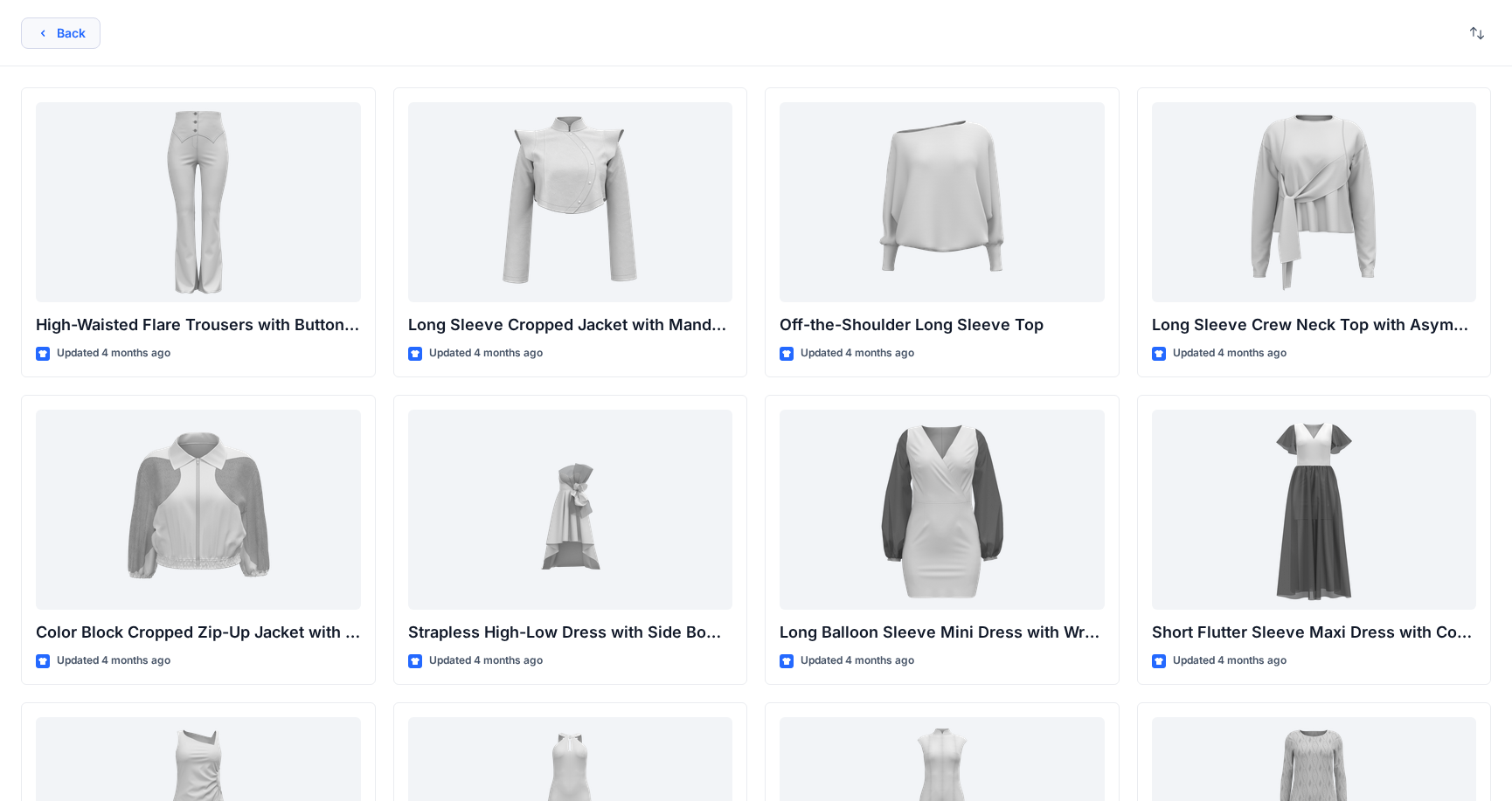click 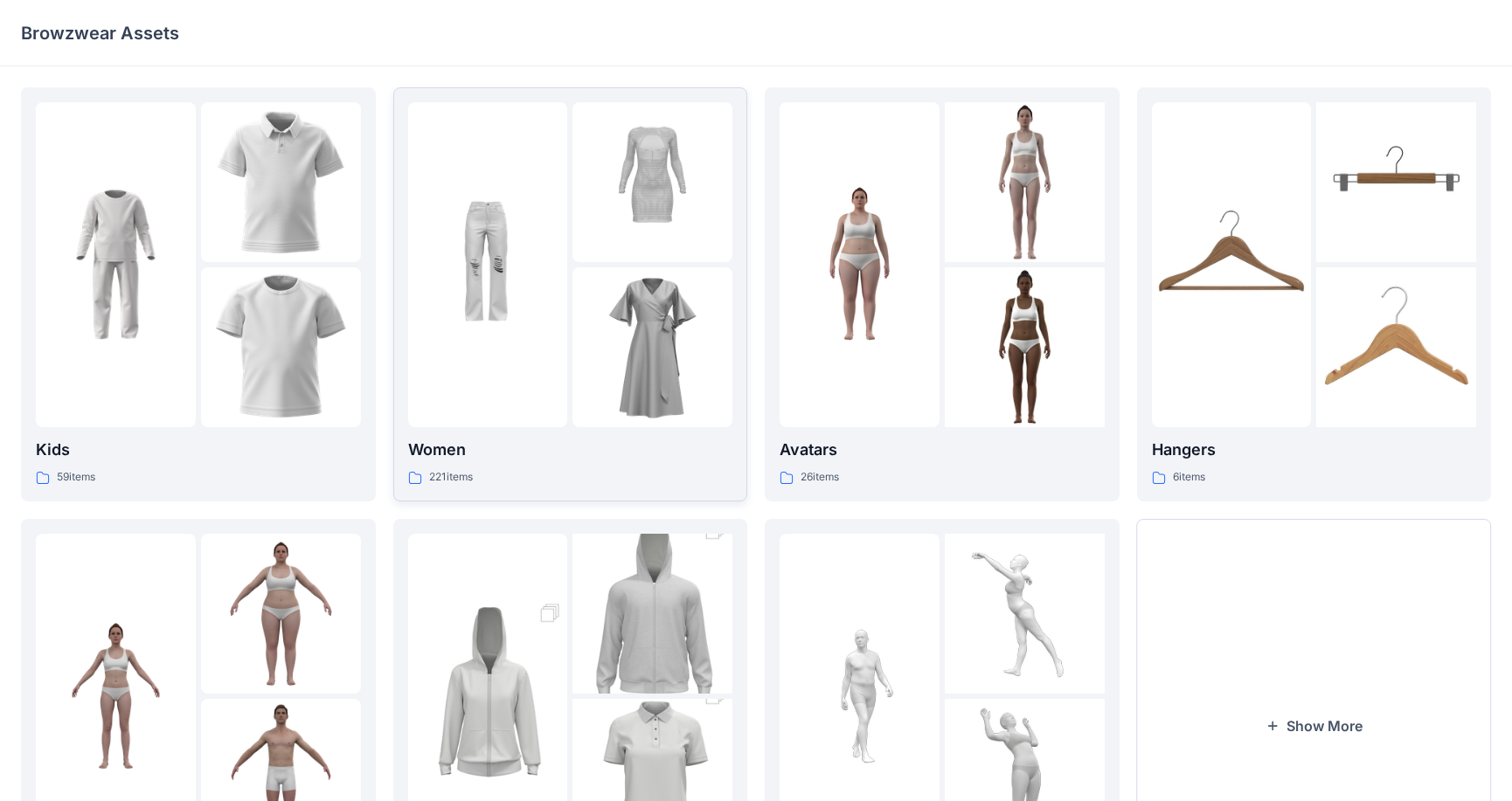 click on "Women" at bounding box center [571, 450] 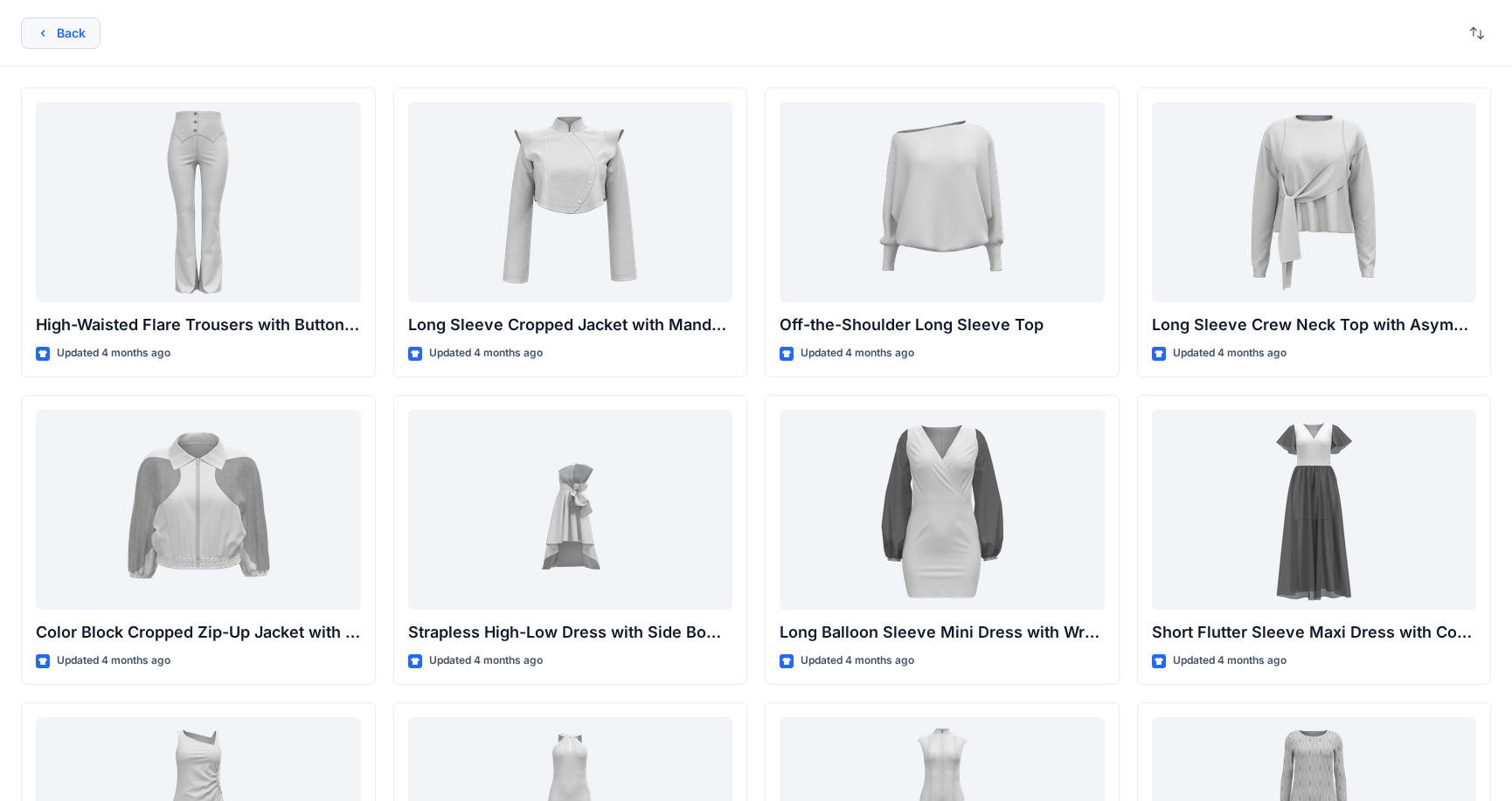 click 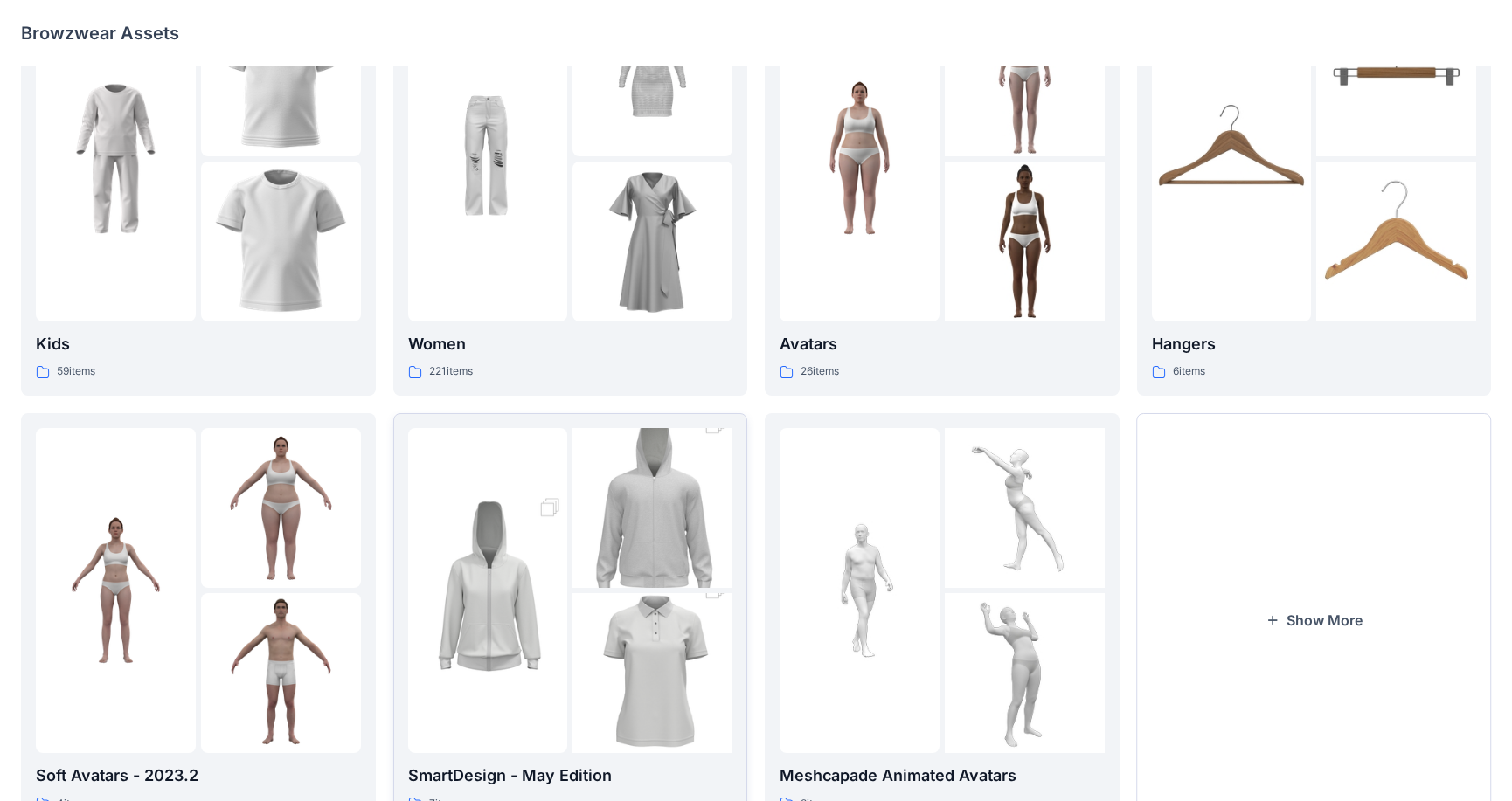 scroll, scrollTop: 0, scrollLeft: 0, axis: both 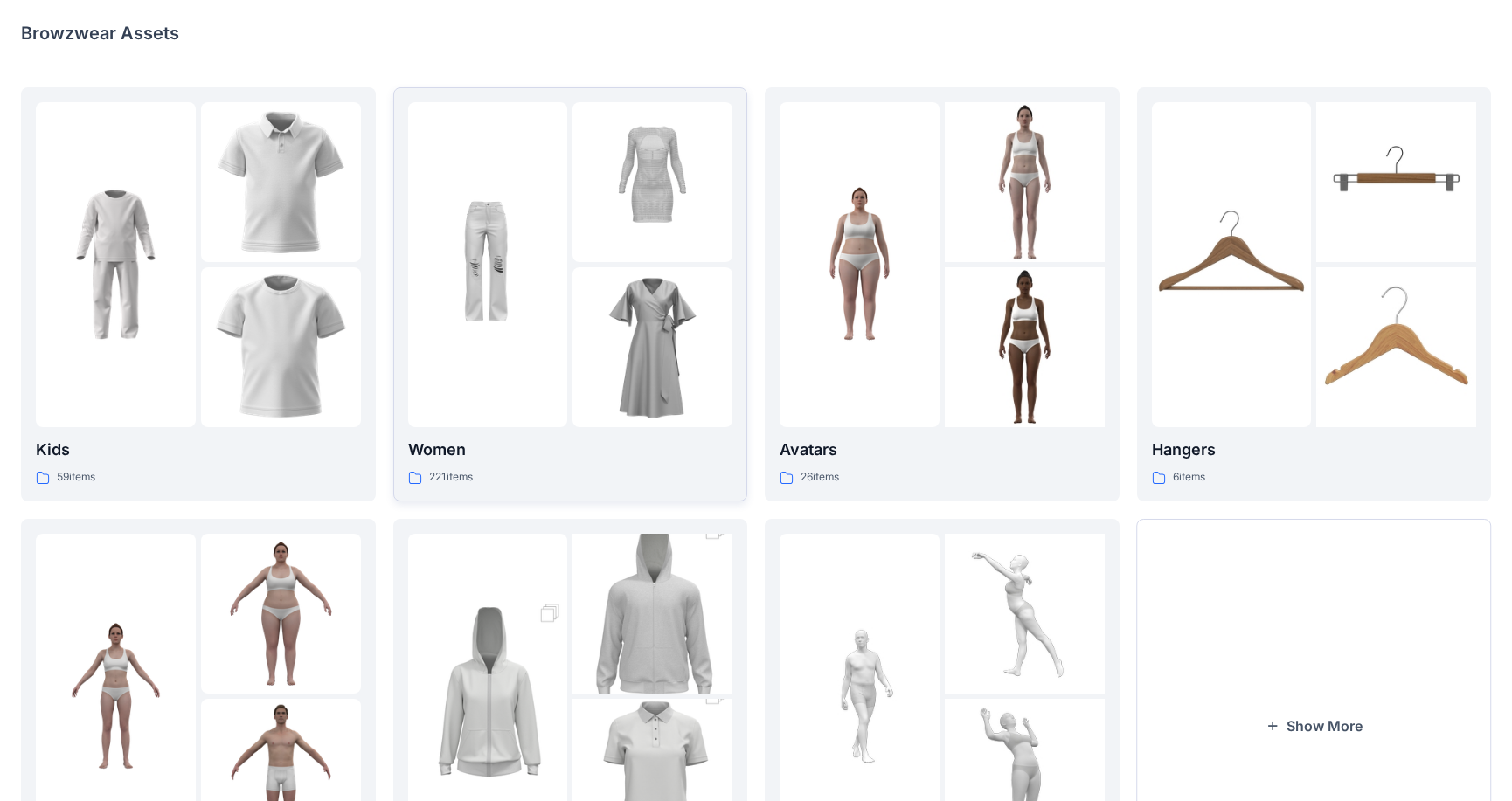 click on "Women" at bounding box center [571, 450] 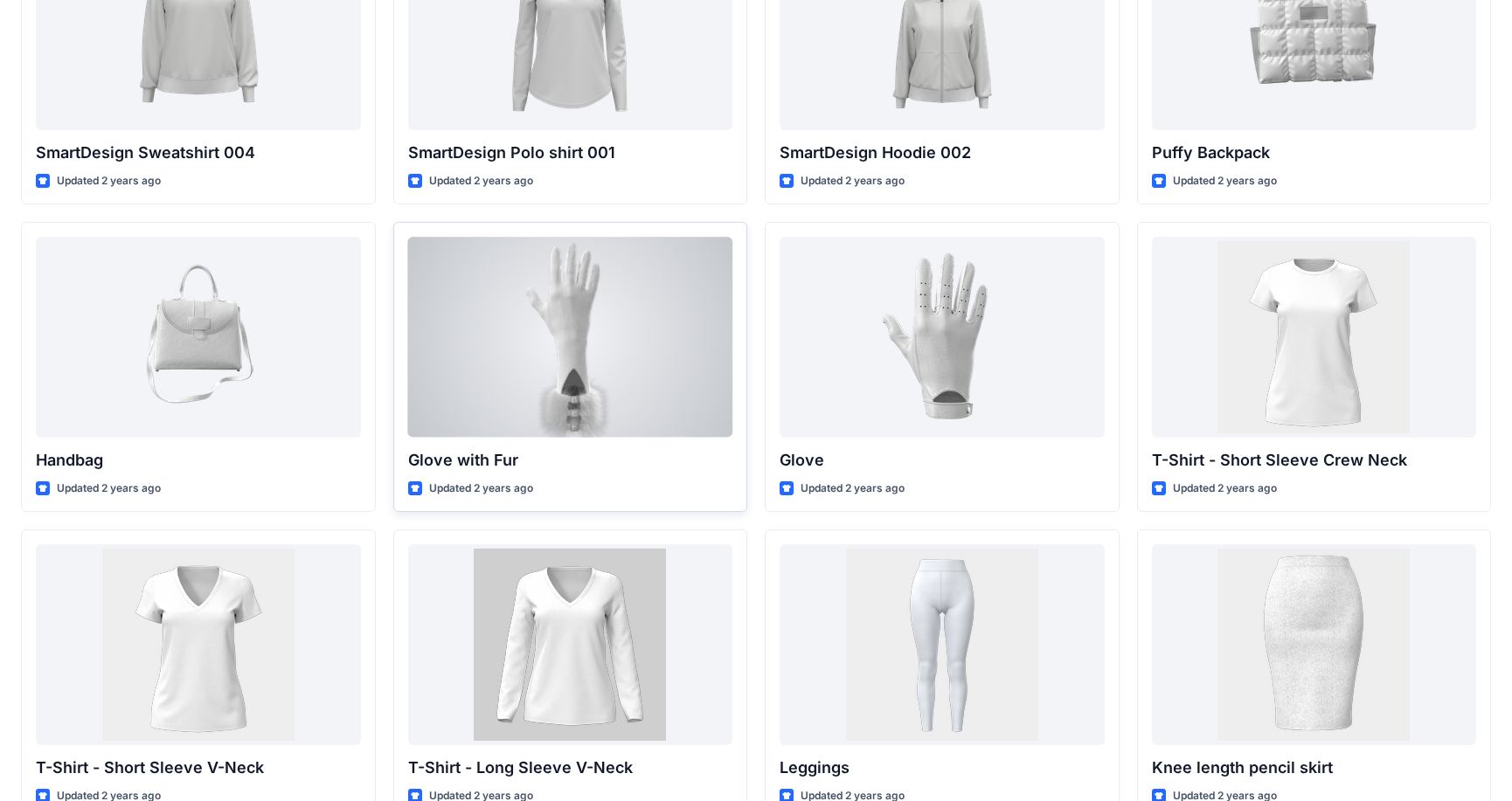 scroll, scrollTop: 10323, scrollLeft: 0, axis: vertical 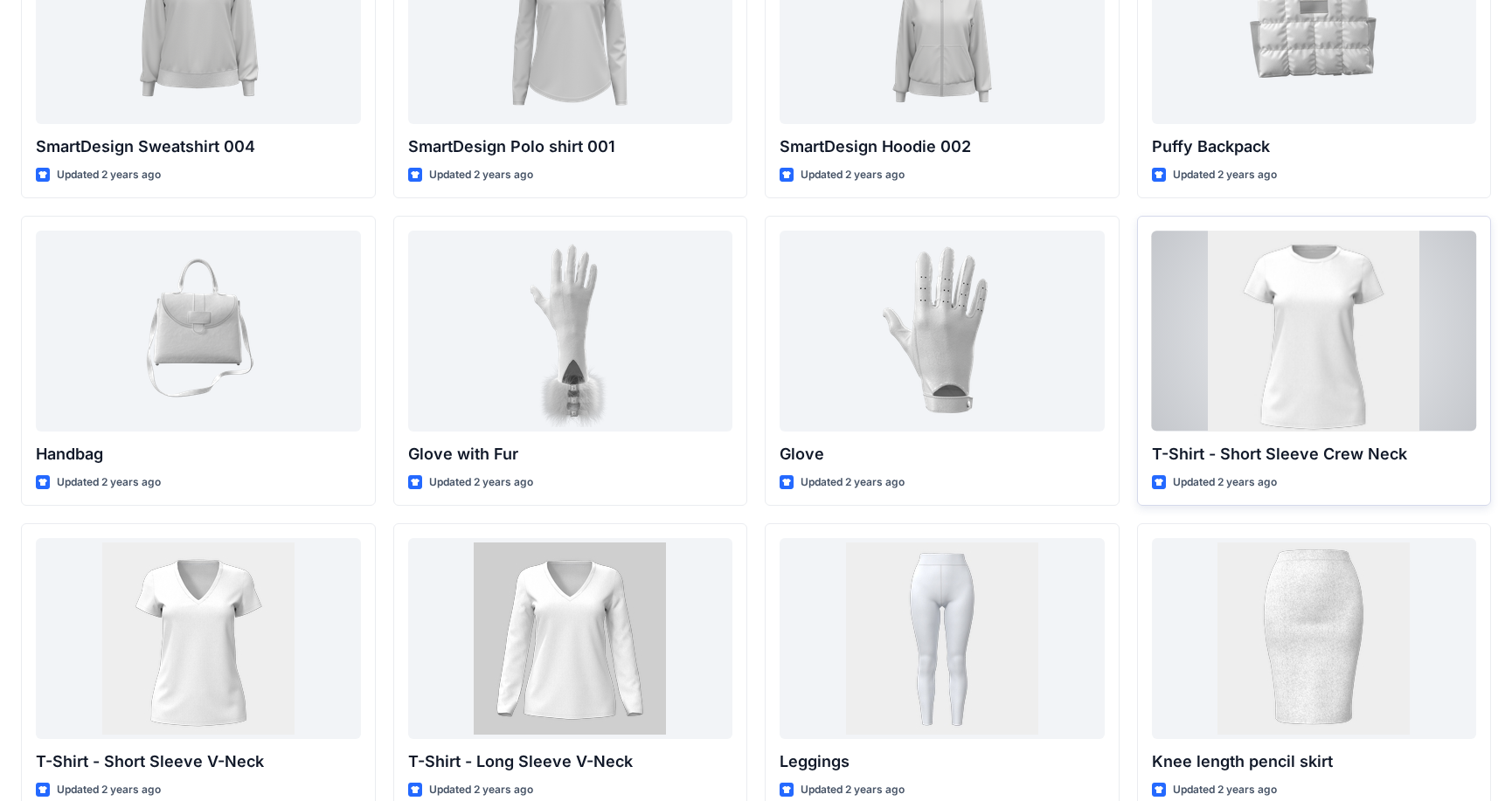 click on "T-Shirt - Short Sleeve Crew Neck" at bounding box center [1314, 454] 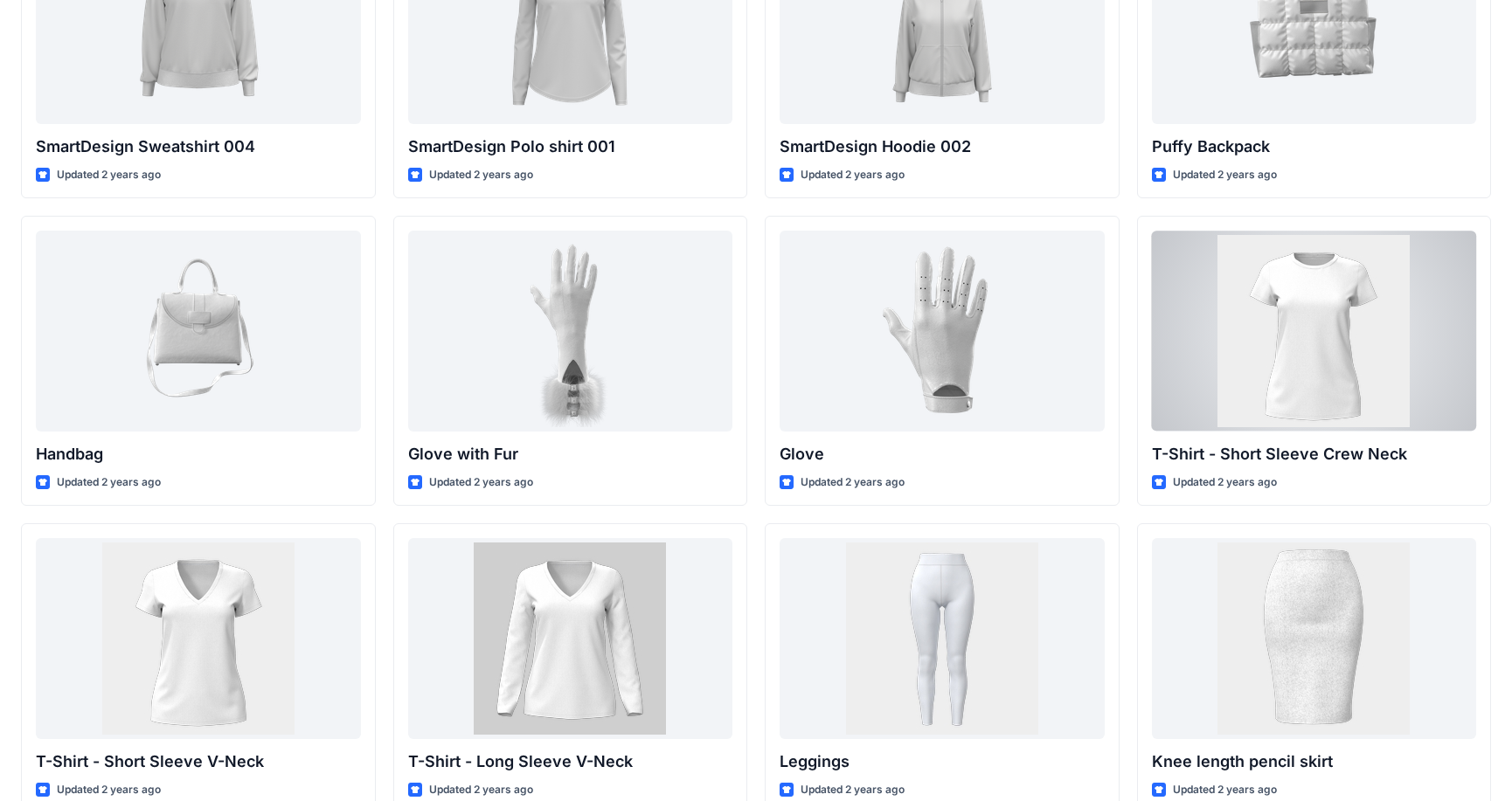 scroll, scrollTop: 0, scrollLeft: 0, axis: both 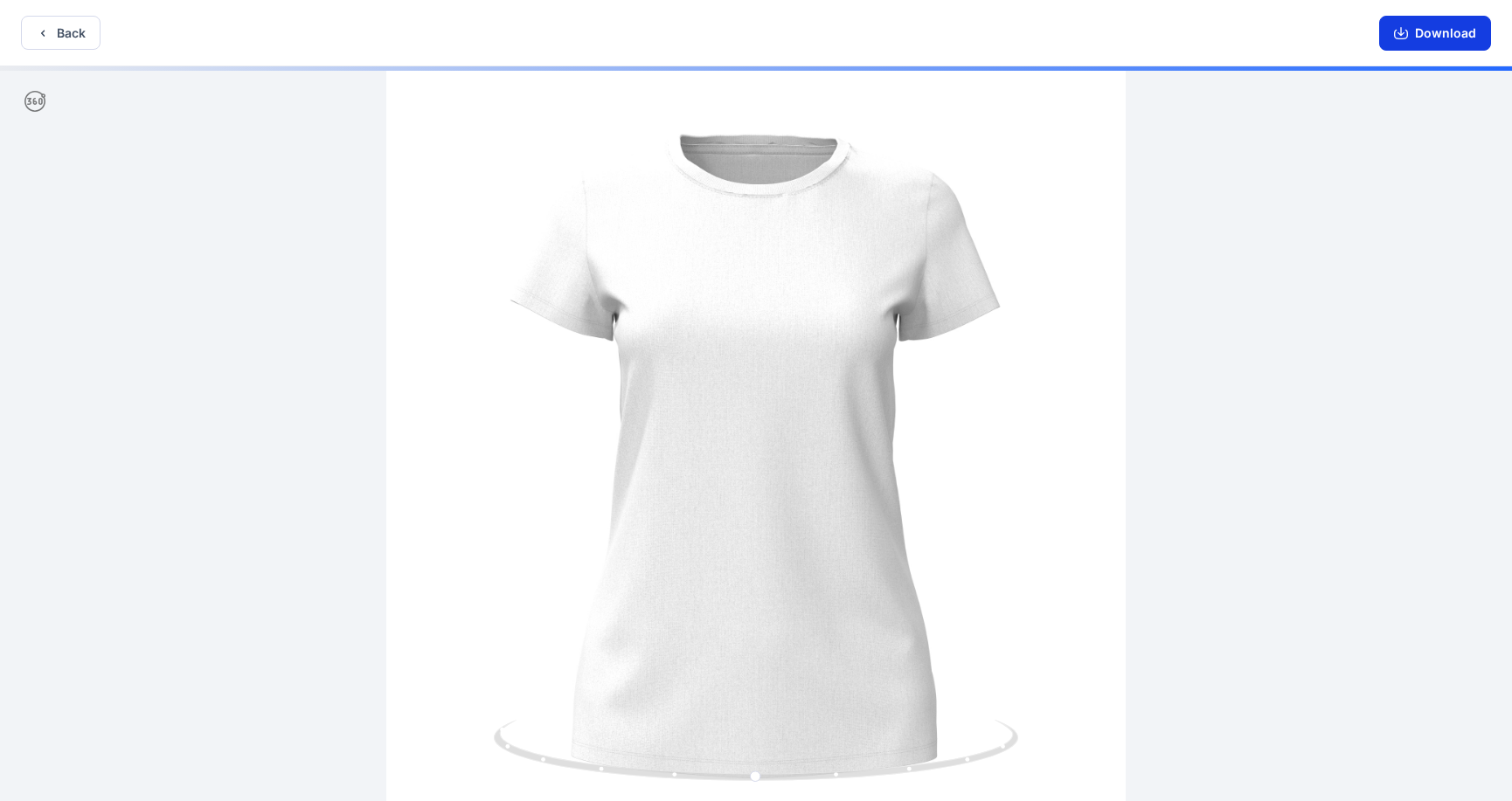click 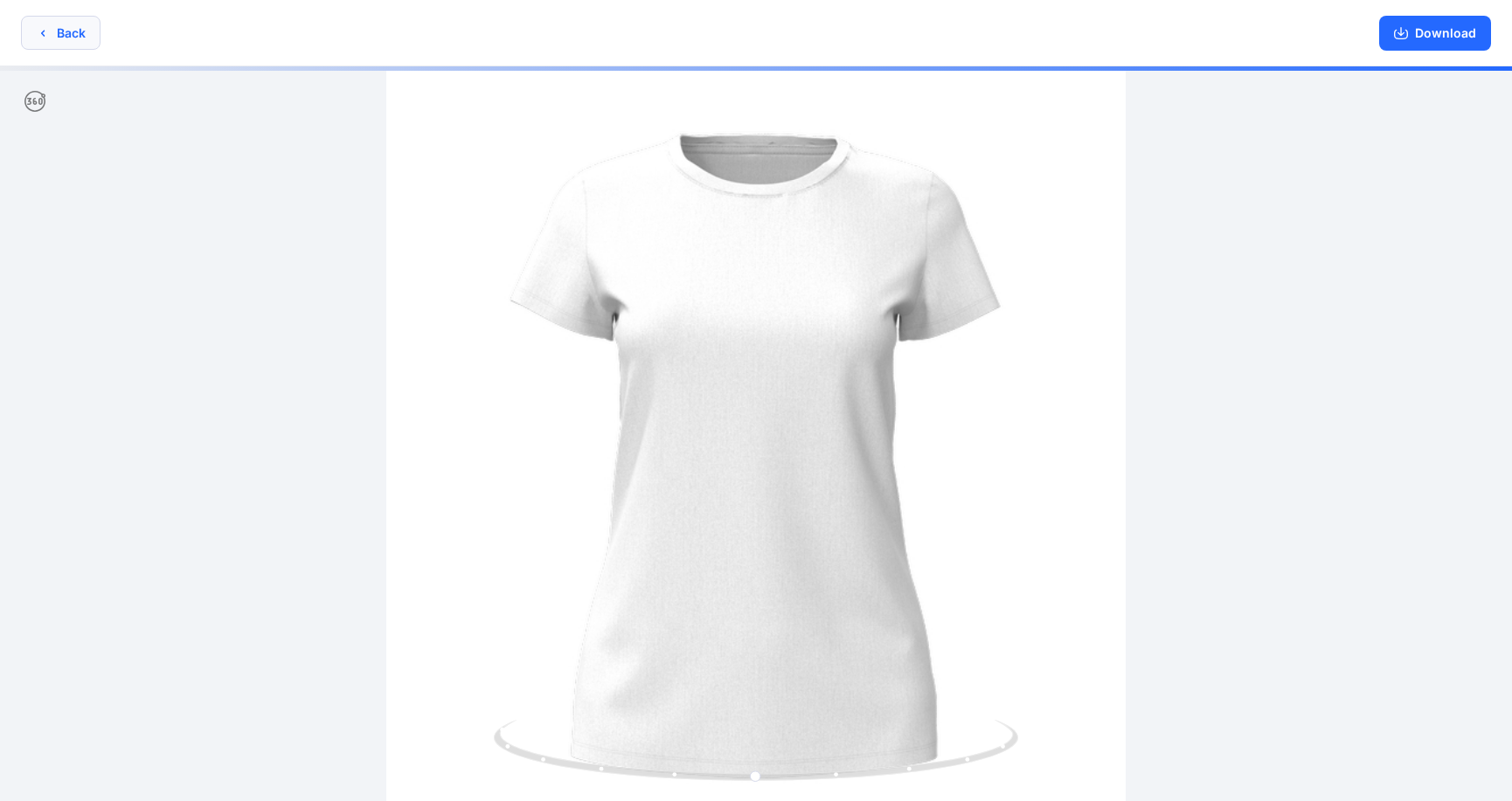 click 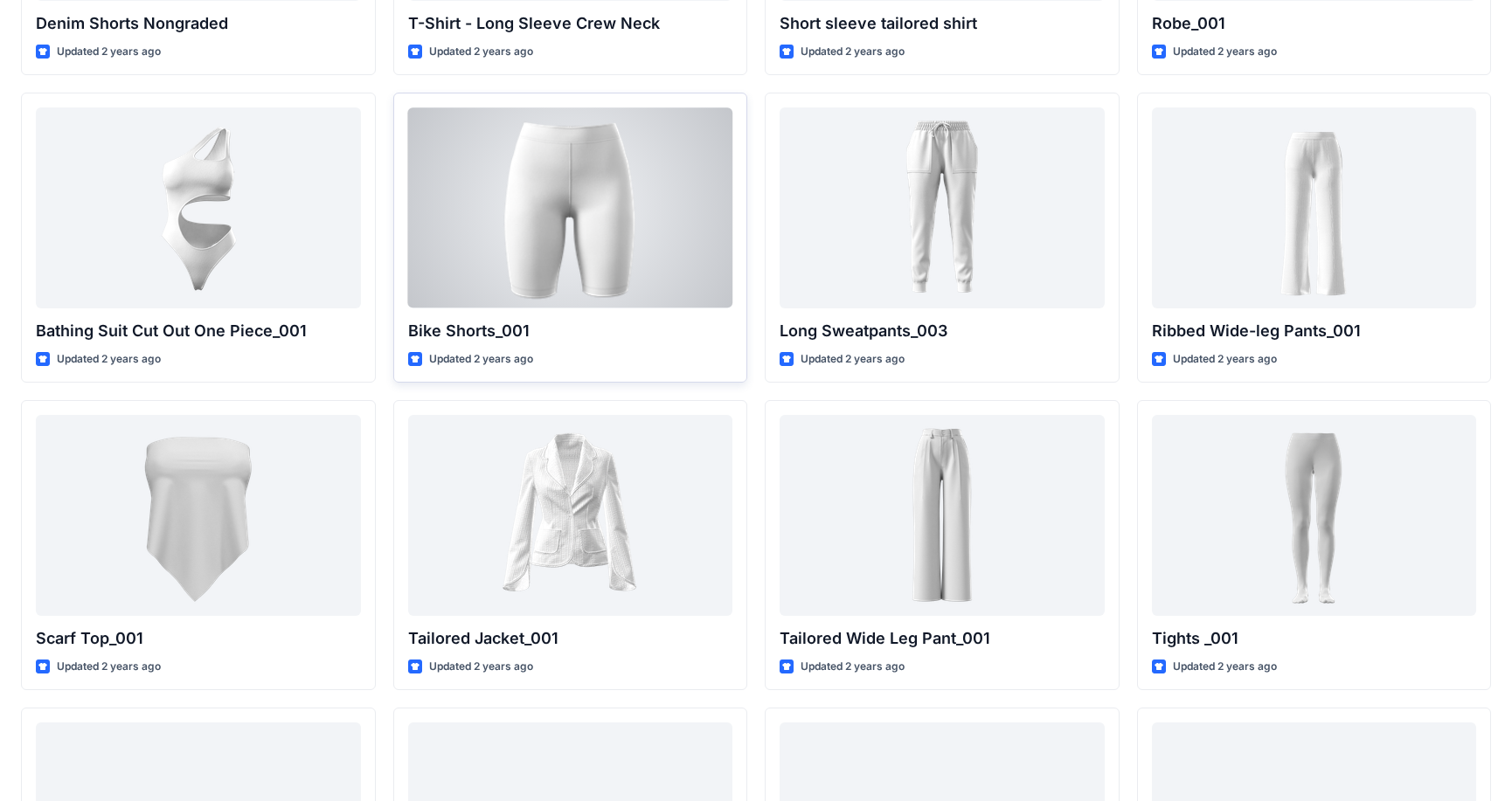 scroll, scrollTop: 14770, scrollLeft: 0, axis: vertical 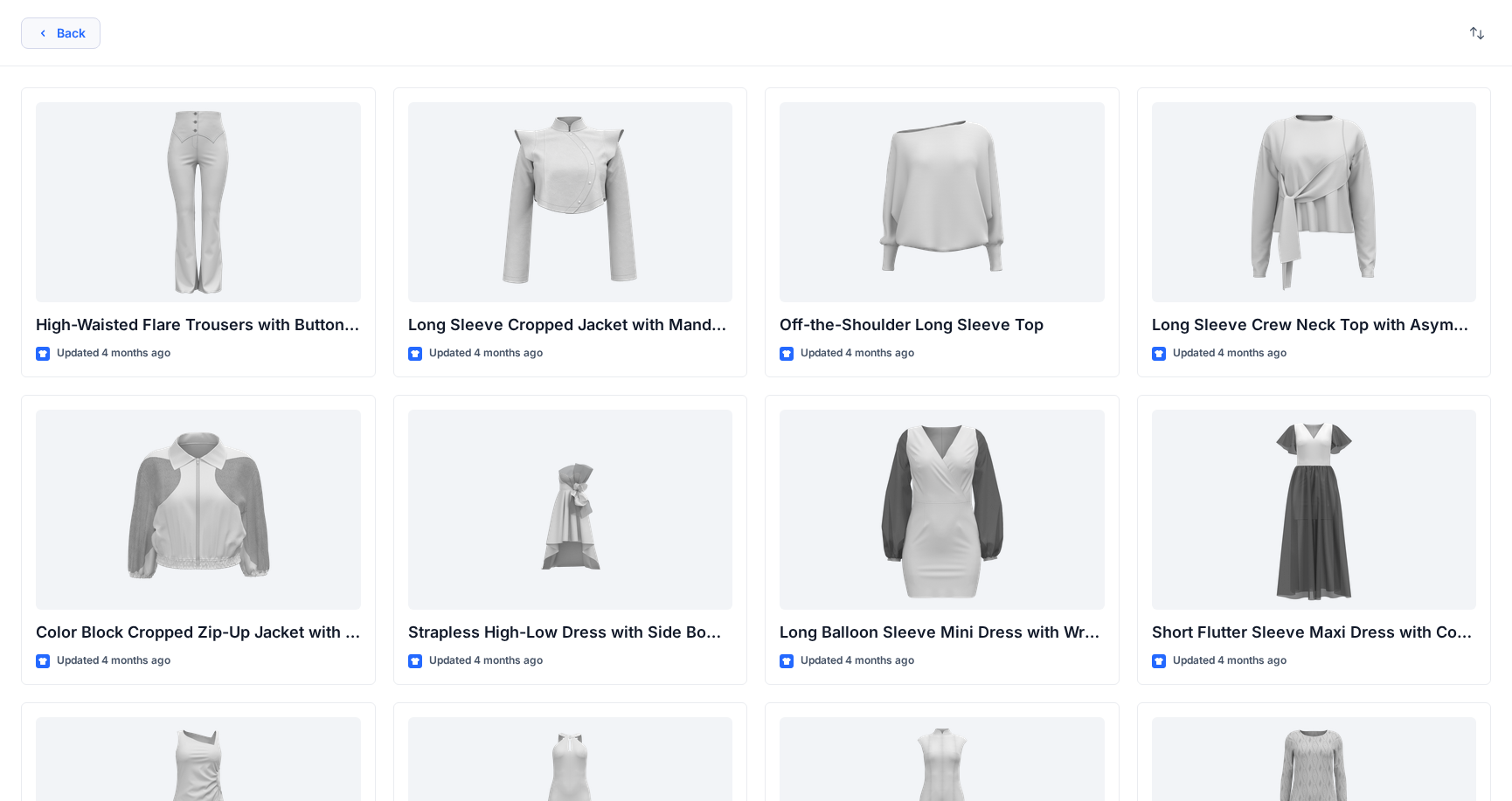 click on "Back" at bounding box center (60, 33) 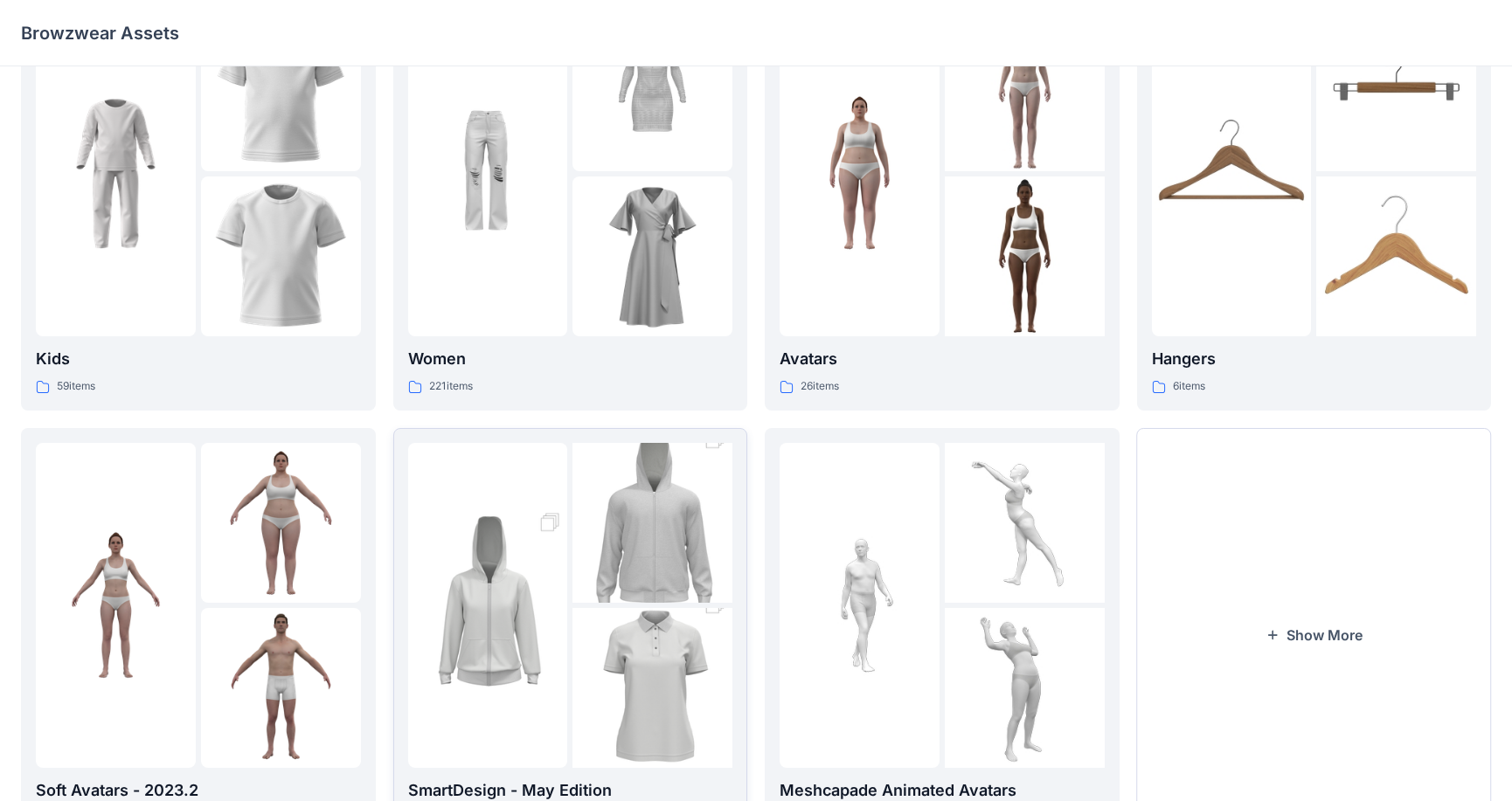 scroll, scrollTop: 180, scrollLeft: 0, axis: vertical 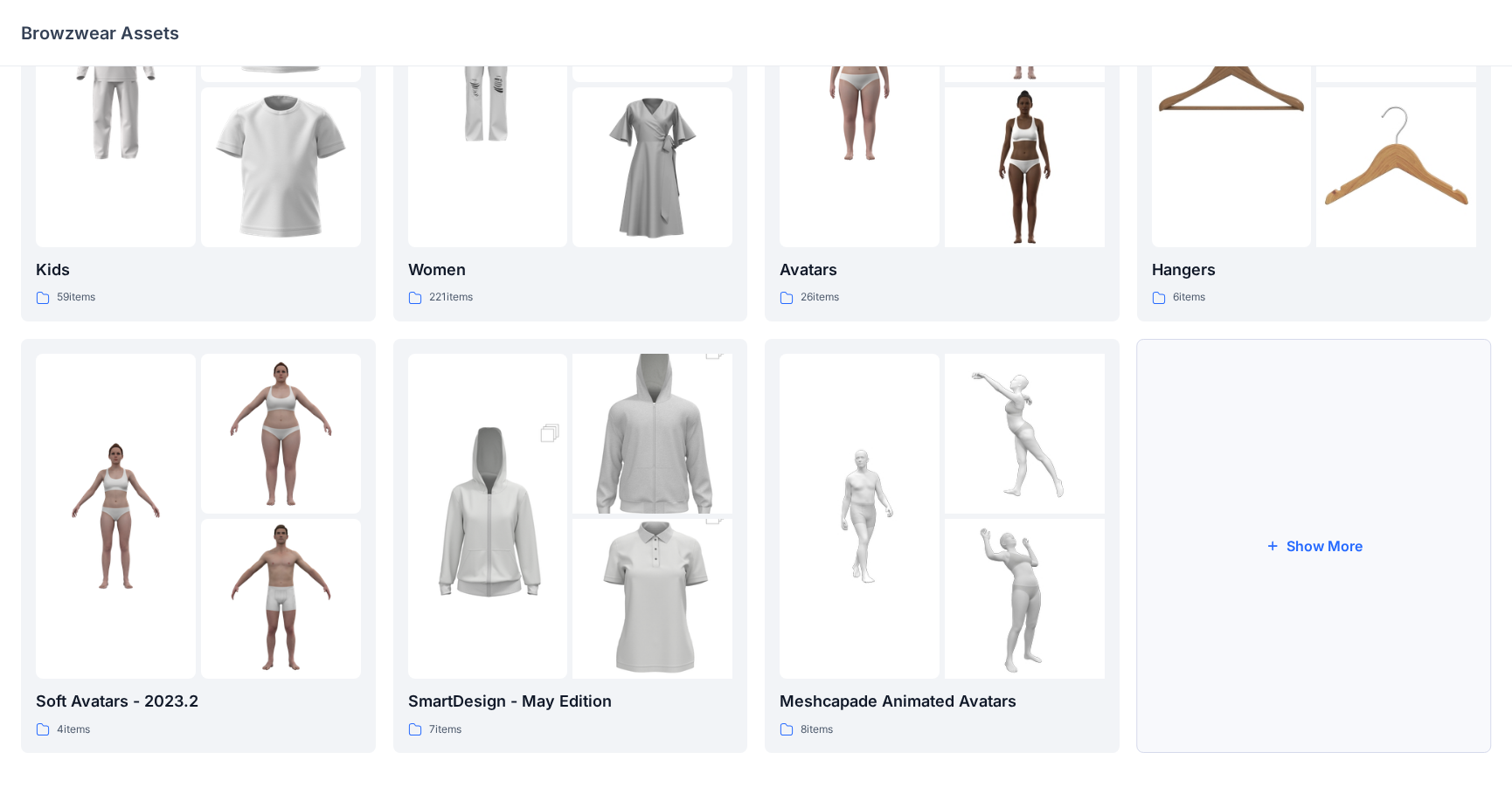 click on "Show More" at bounding box center (1314, 546) 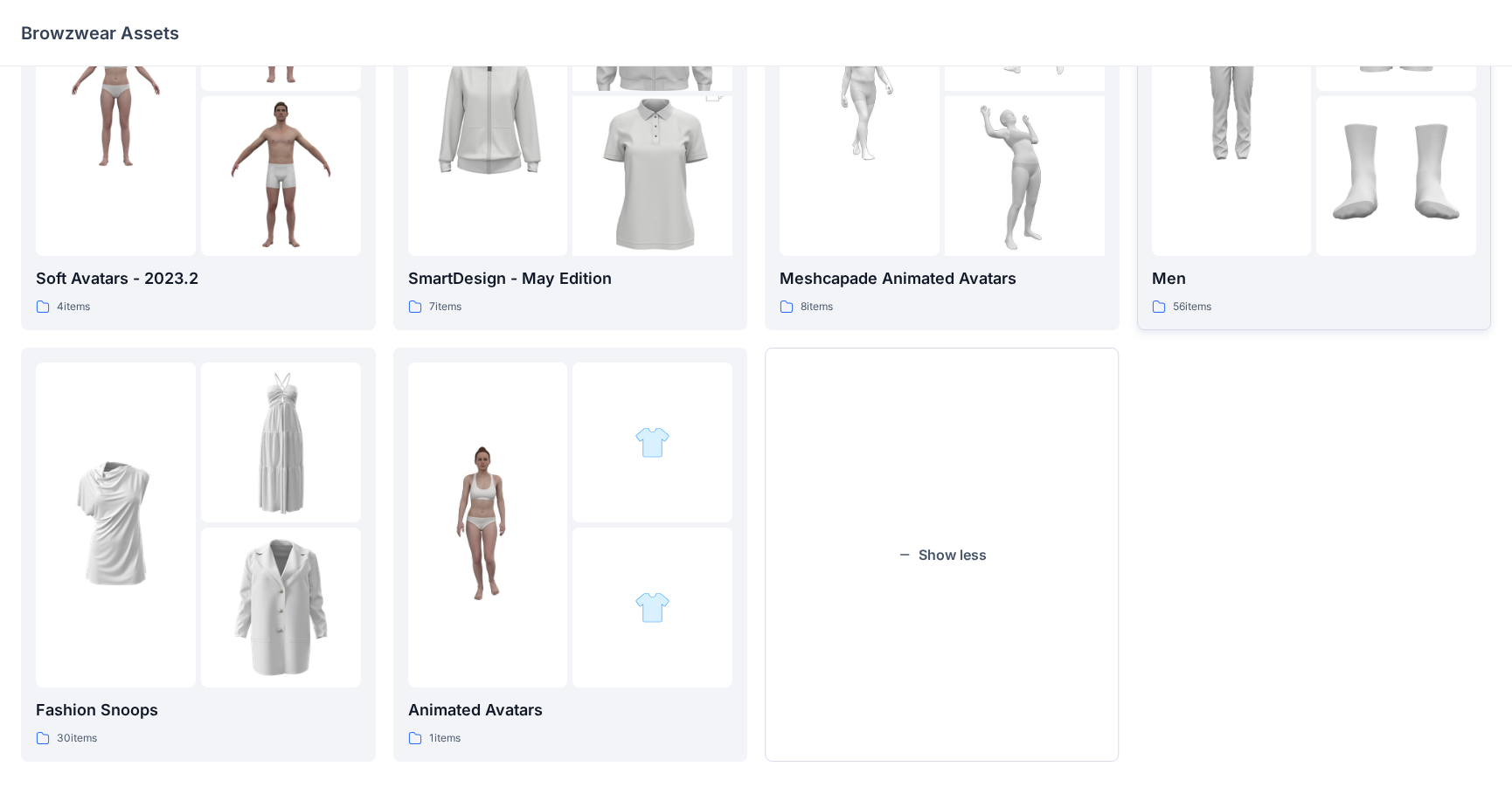 scroll, scrollTop: 611, scrollLeft: 0, axis: vertical 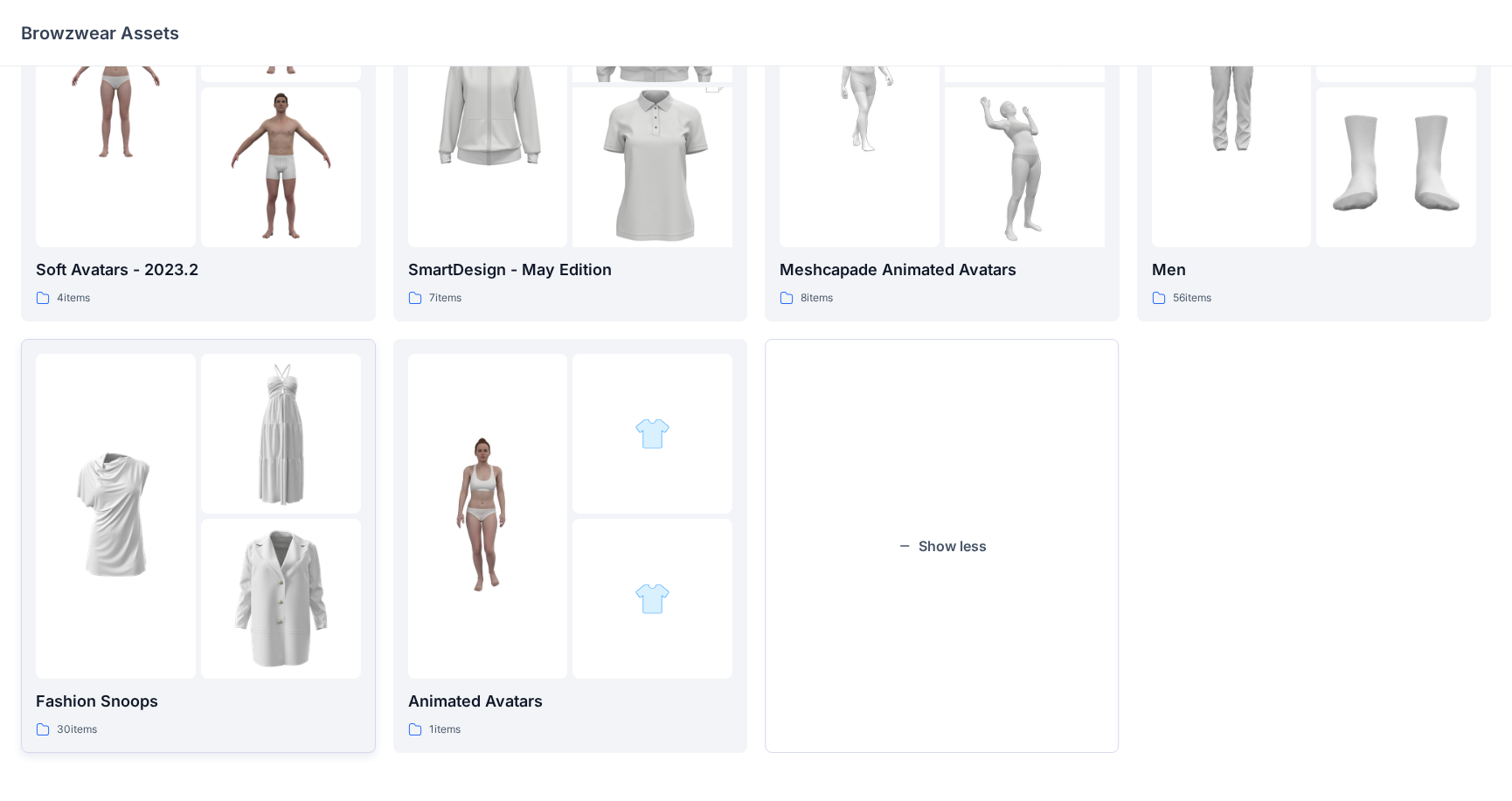 click on "Fashion Snoops" at bounding box center [198, 701] 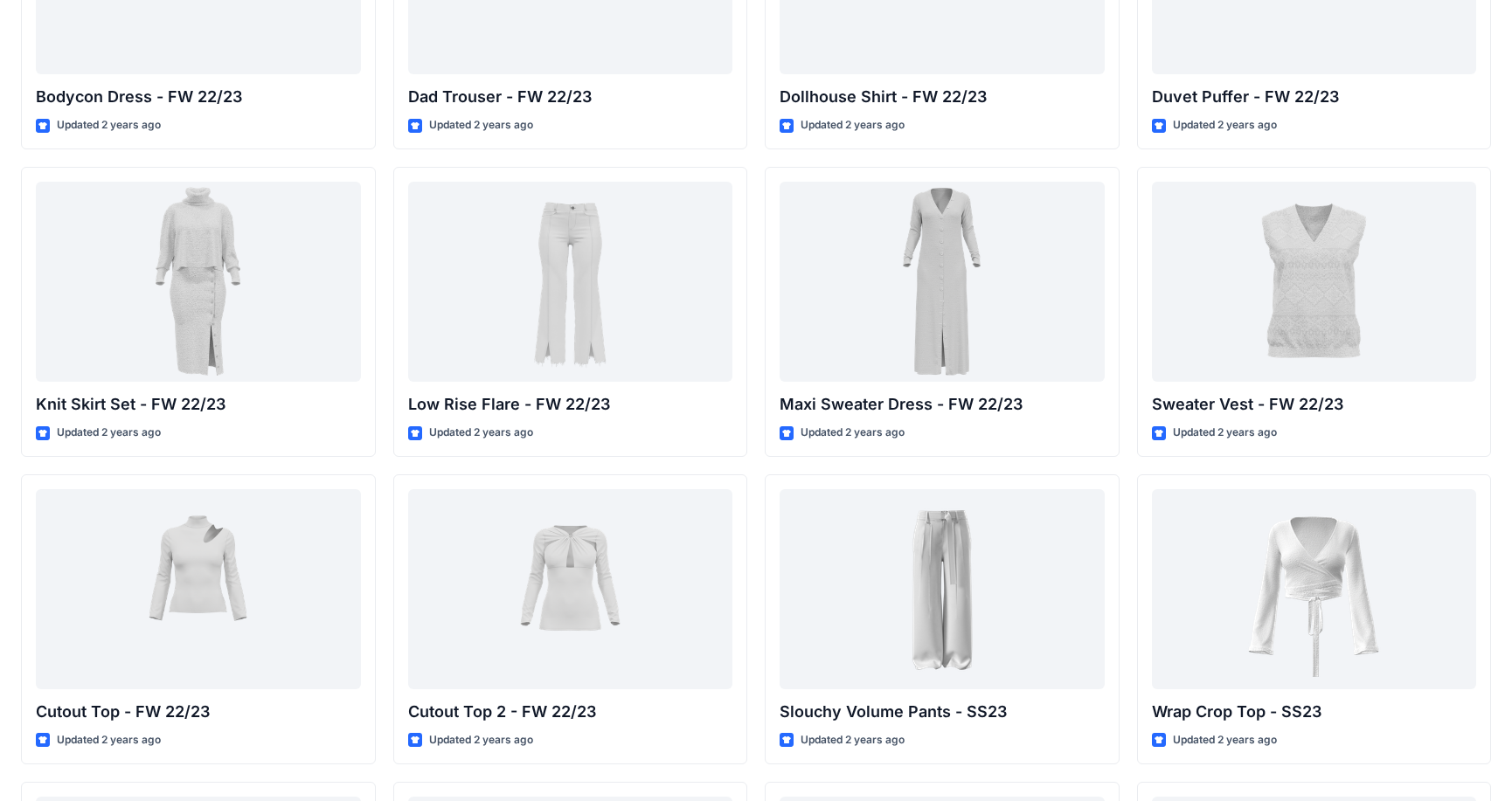 scroll, scrollTop: 0, scrollLeft: 0, axis: both 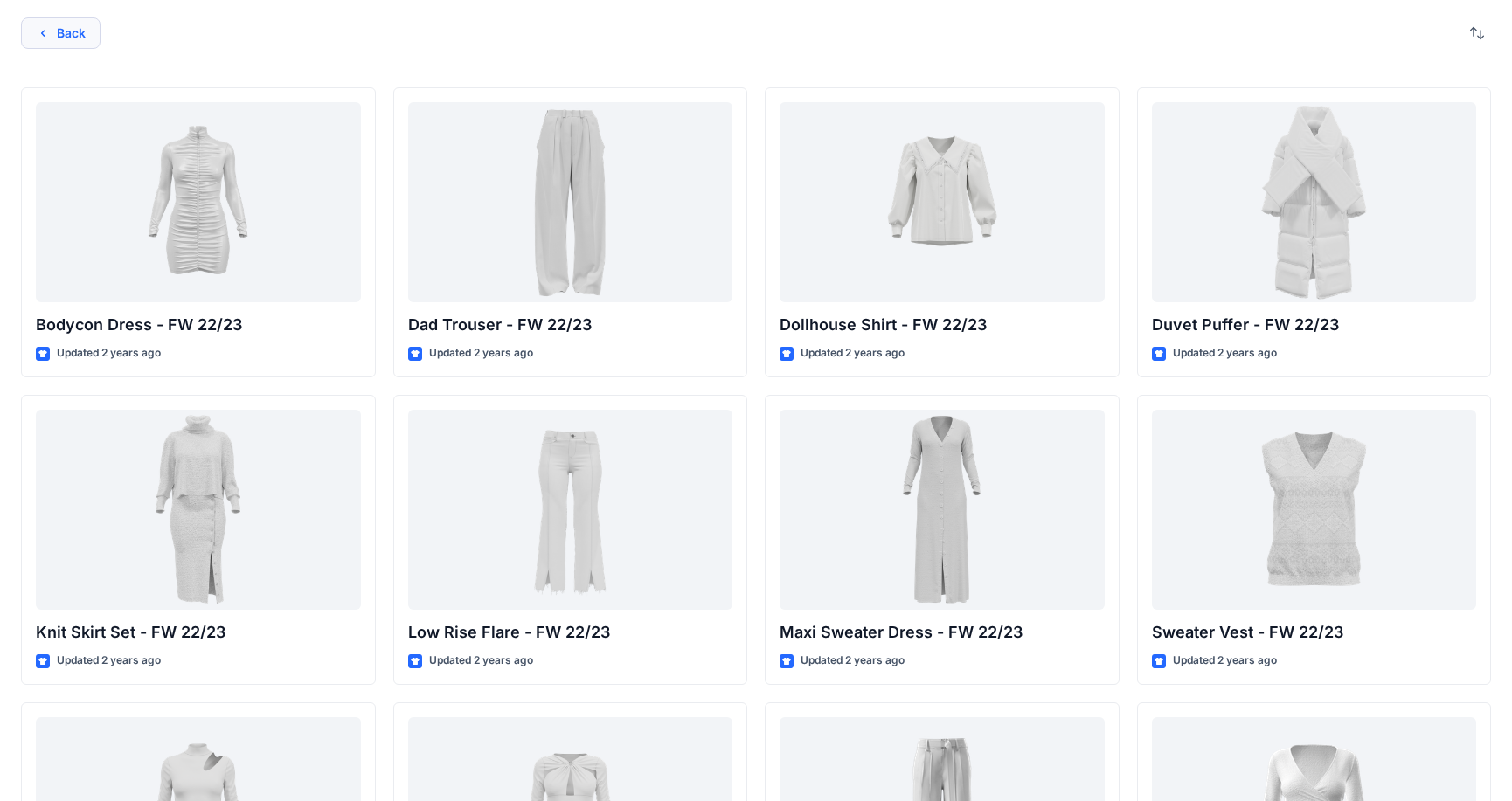 click 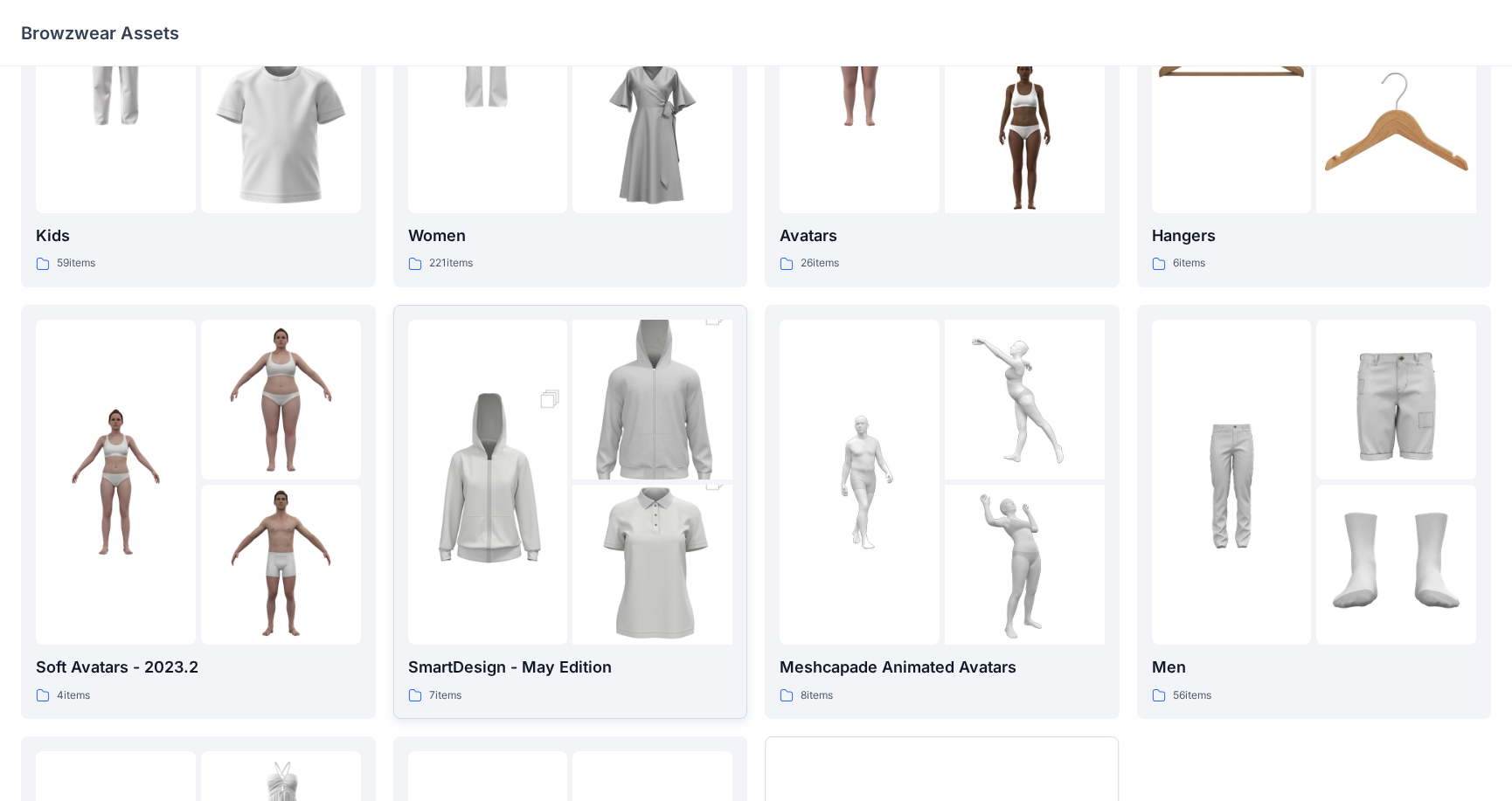 scroll, scrollTop: 215, scrollLeft: 0, axis: vertical 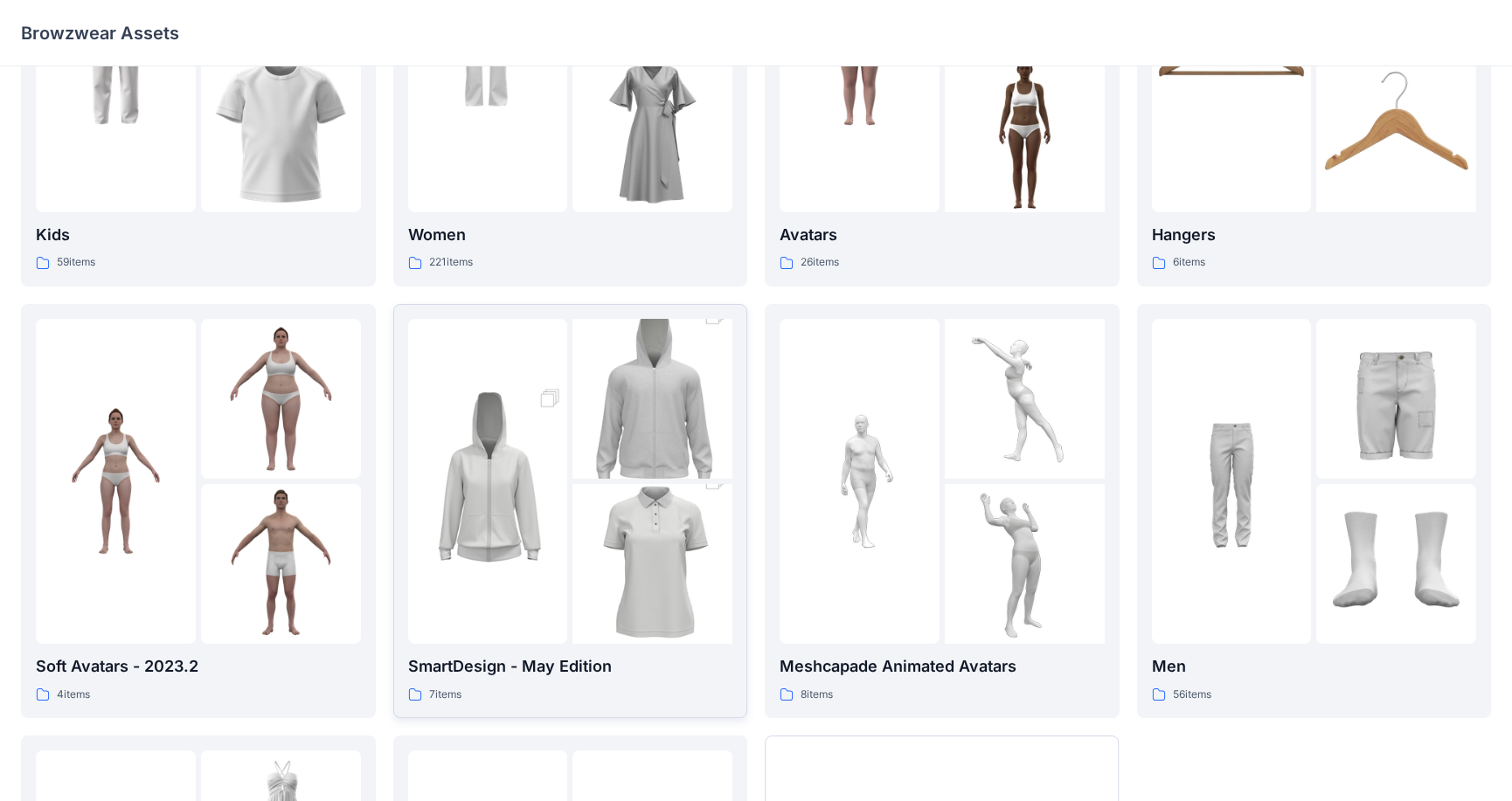 click on "SmartDesign - May Edition" at bounding box center (571, 666) 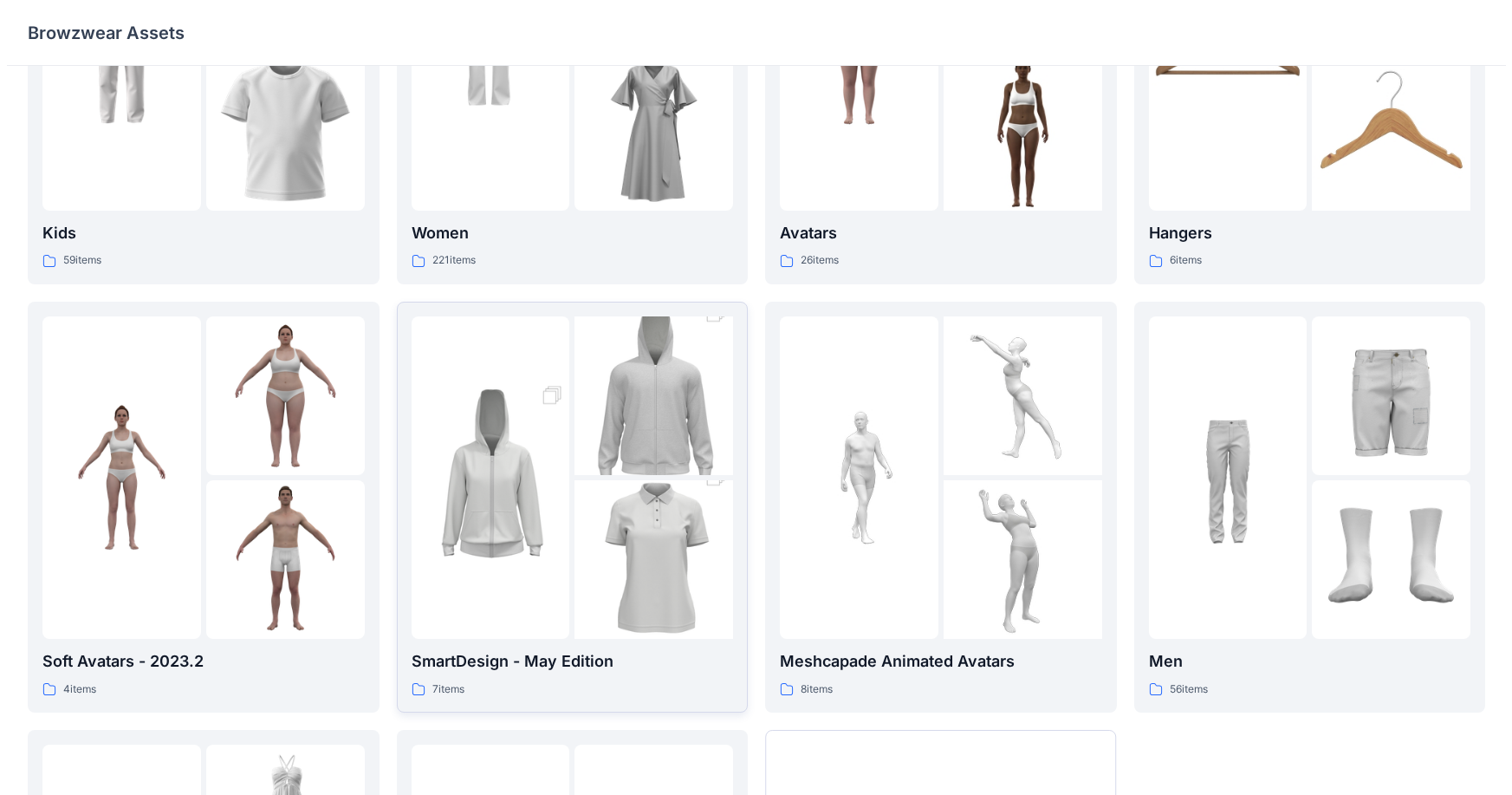 scroll, scrollTop: 0, scrollLeft: 0, axis: both 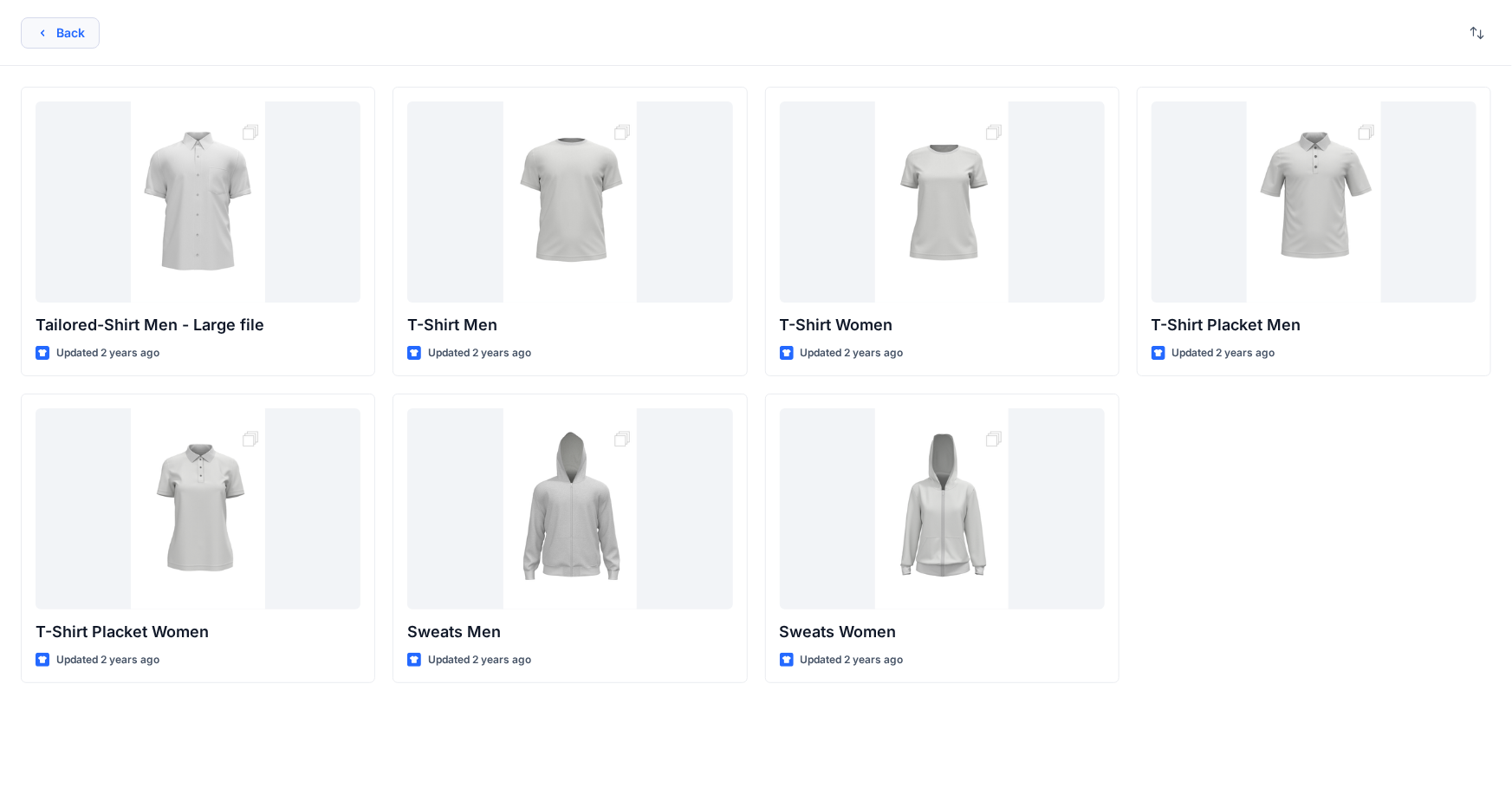 click 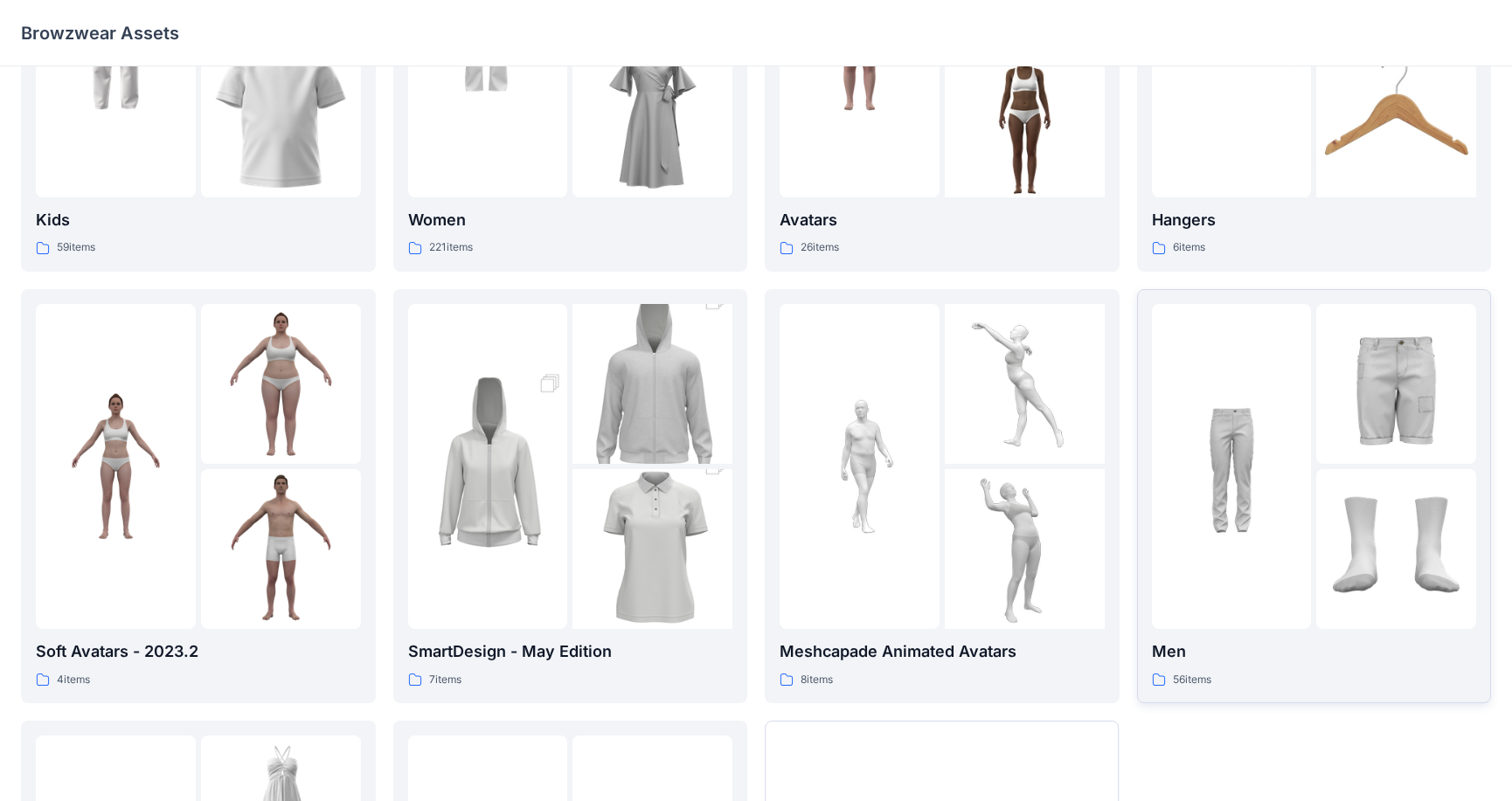 scroll, scrollTop: 238, scrollLeft: 0, axis: vertical 